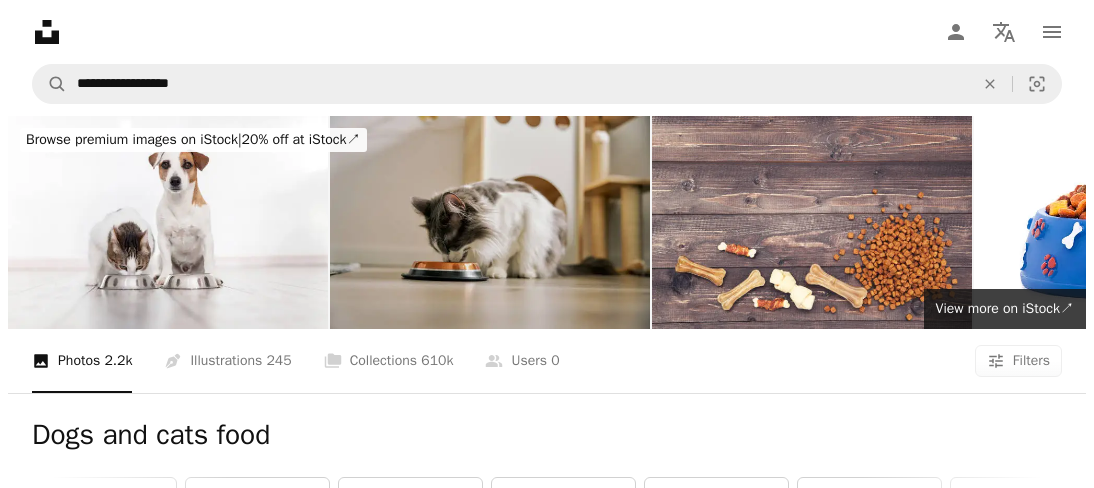 scroll, scrollTop: 8452, scrollLeft: 0, axis: vertical 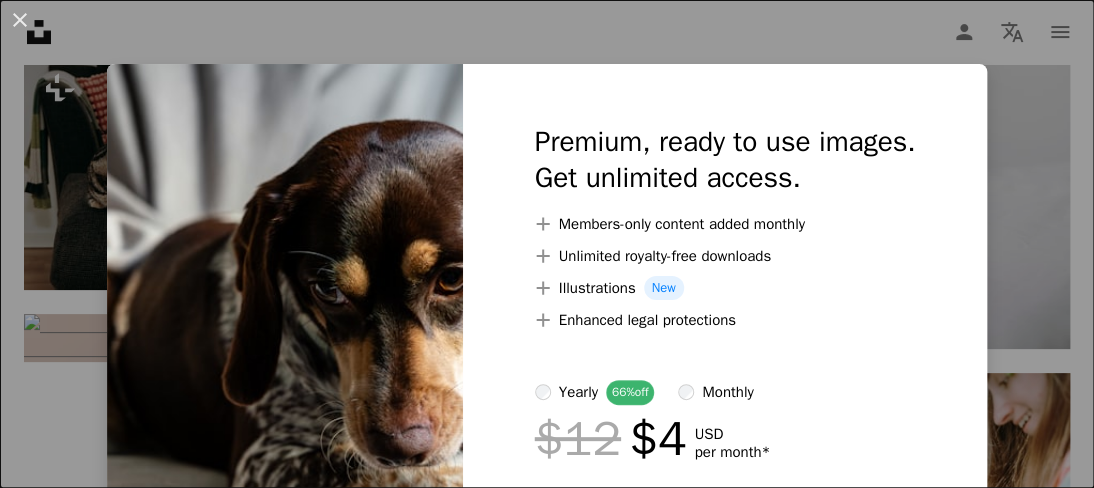 click on "An X shape Premium, ready to use images. Get unlimited access. A plus sign Members-only content added monthly A plus sign Unlimited royalty-free downloads A plus sign Illustrations  New A plus sign Enhanced legal protections yearly 66%  off monthly $12   $4 USD per month * Get  Unsplash+ * When paid annually, billed upfront  $48 Taxes where applicable. Renews automatically. Cancel anytime." at bounding box center (547, 244) 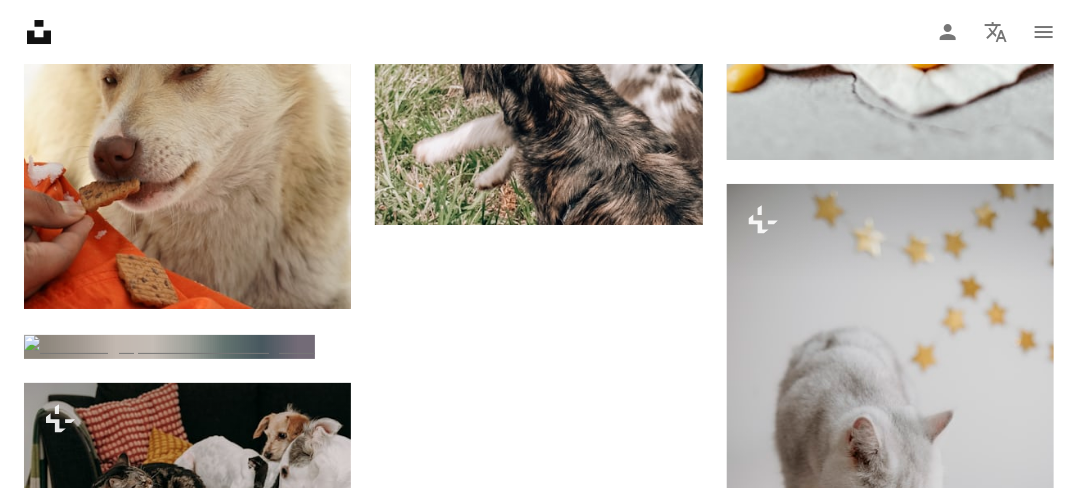 scroll, scrollTop: 7985, scrollLeft: 0, axis: vertical 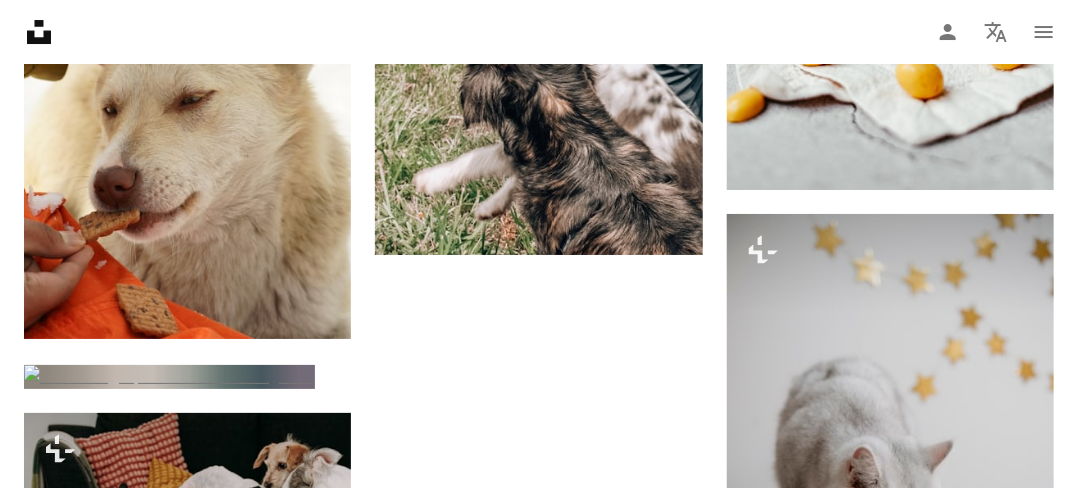 click on "A lock Download" at bounding box center (632, -2125) 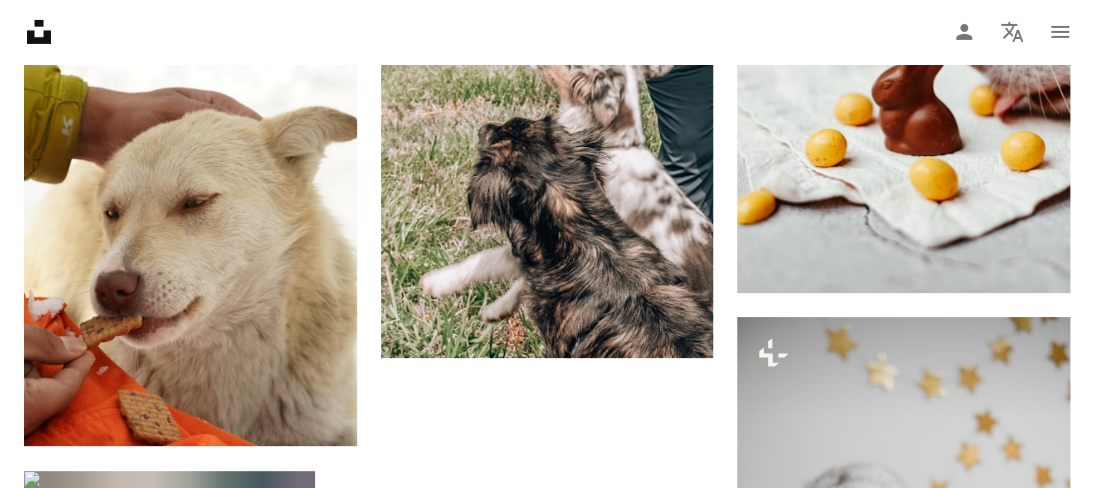 click on "An X shape" at bounding box center [20, 20] 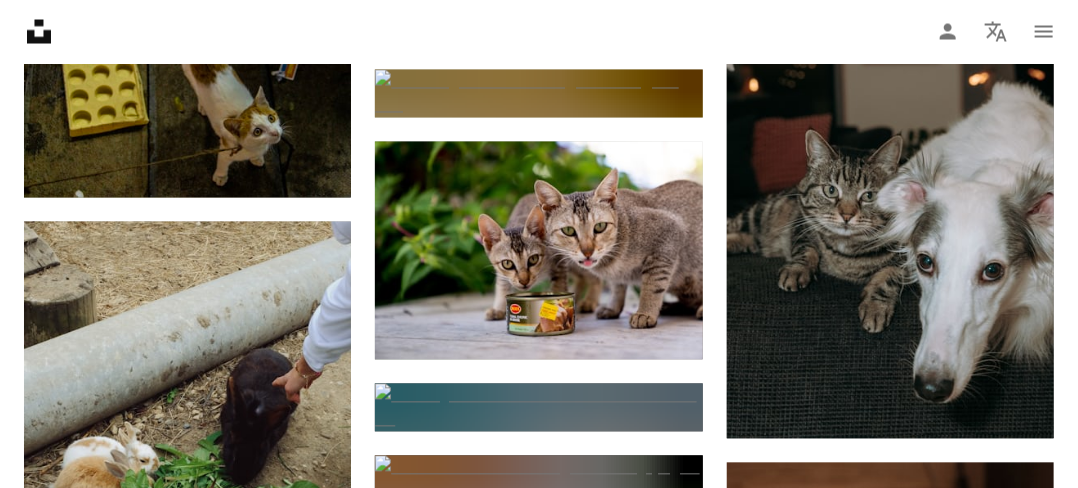 scroll, scrollTop: 6280, scrollLeft: 0, axis: vertical 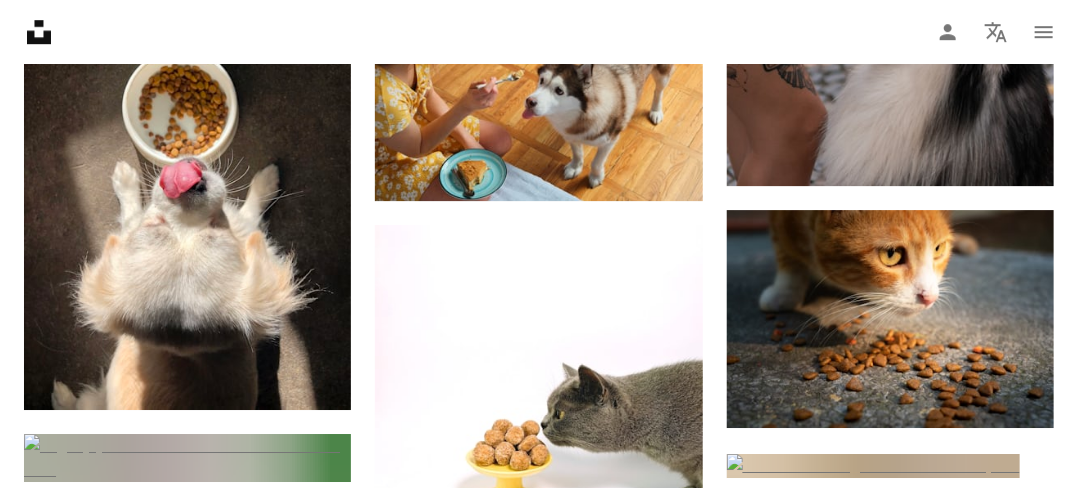 click on "Arrow pointing down" 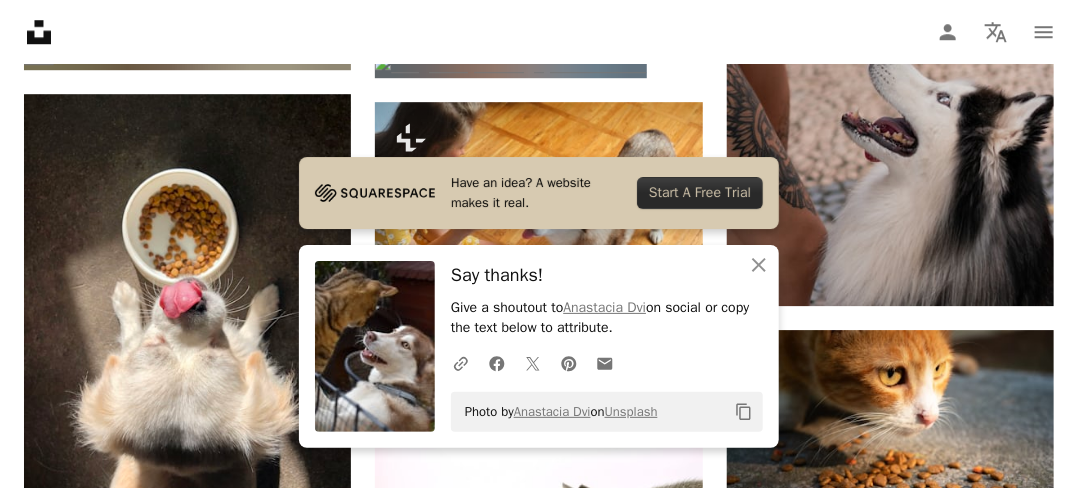 scroll, scrollTop: 2080, scrollLeft: 0, axis: vertical 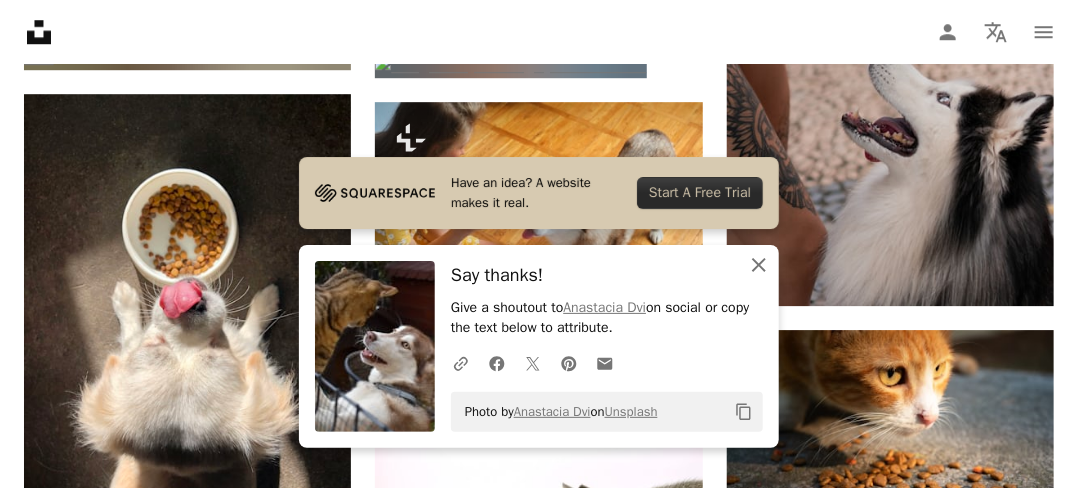 click 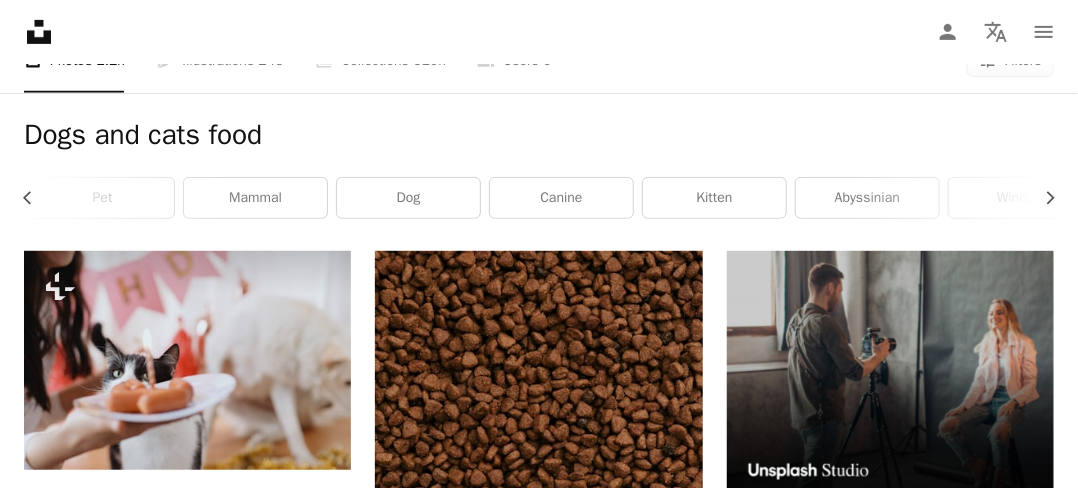 scroll, scrollTop: 293, scrollLeft: 0, axis: vertical 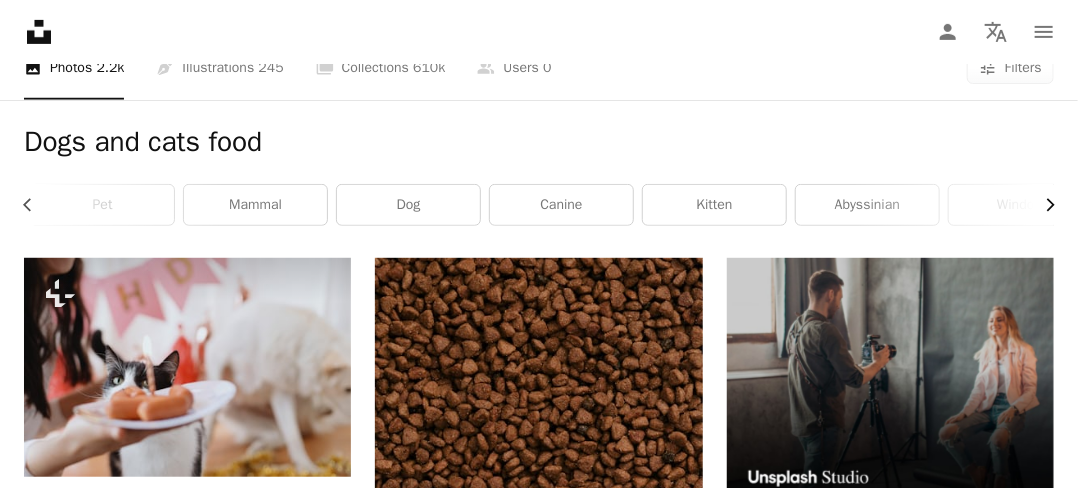 click on "Chevron right" 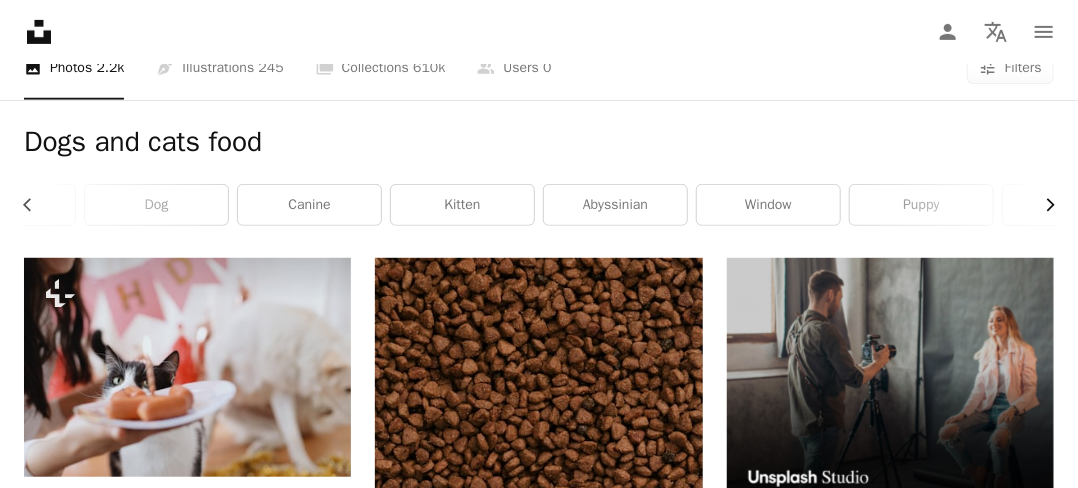 scroll, scrollTop: 0, scrollLeft: 600, axis: horizontal 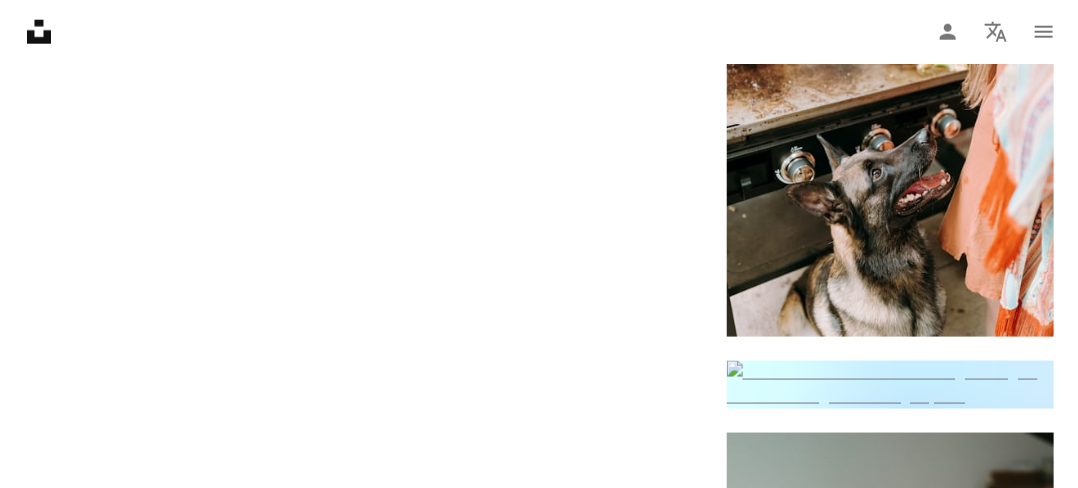 click on "Arrow pointing down" 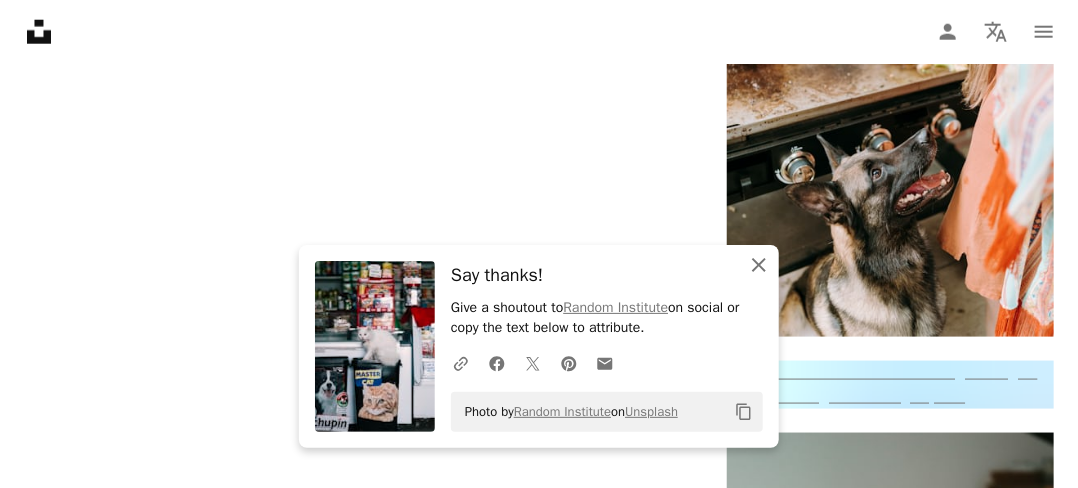 click on "An X shape" 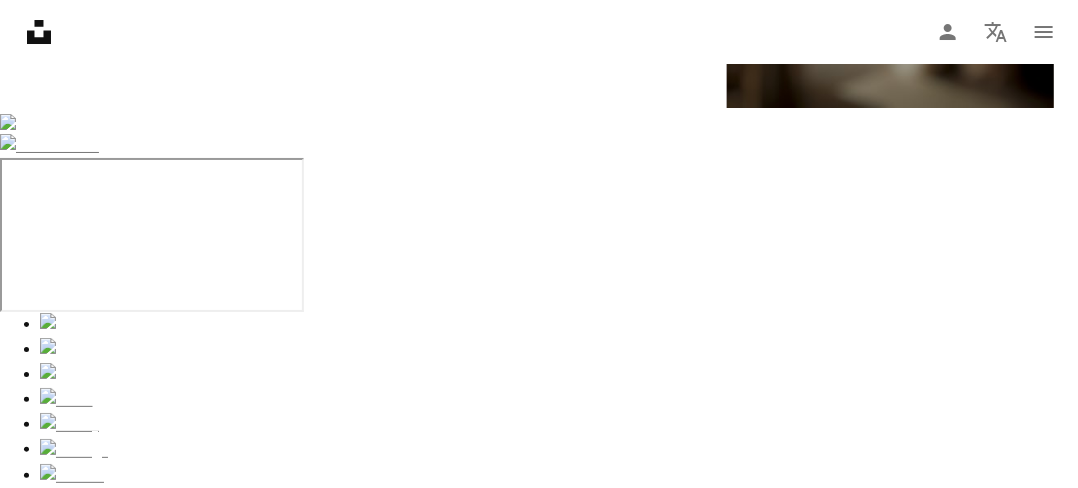 scroll, scrollTop: 29823, scrollLeft: 0, axis: vertical 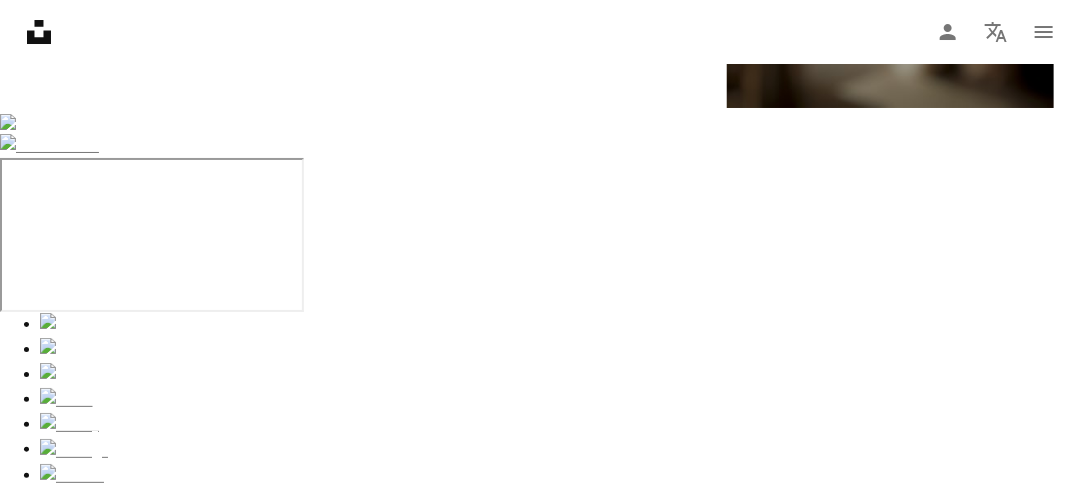 click 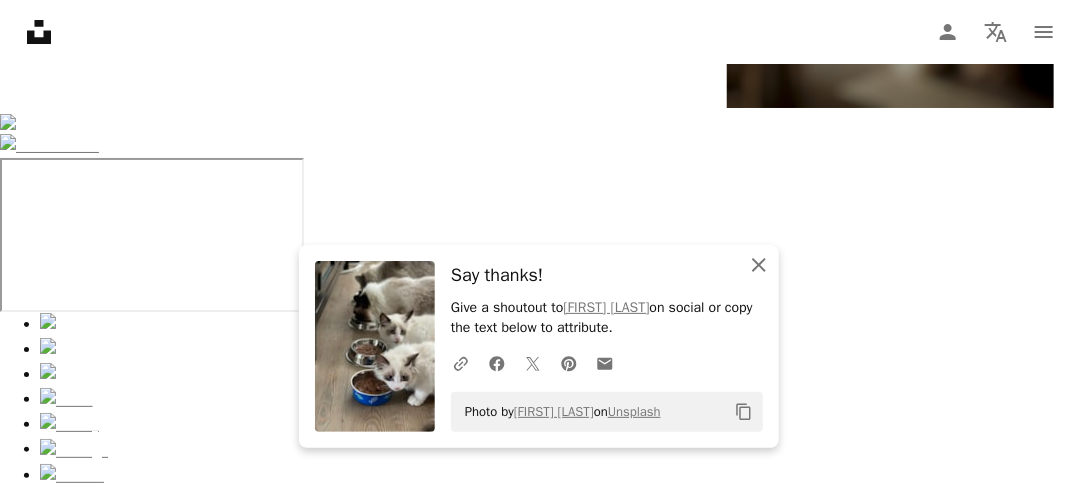 click 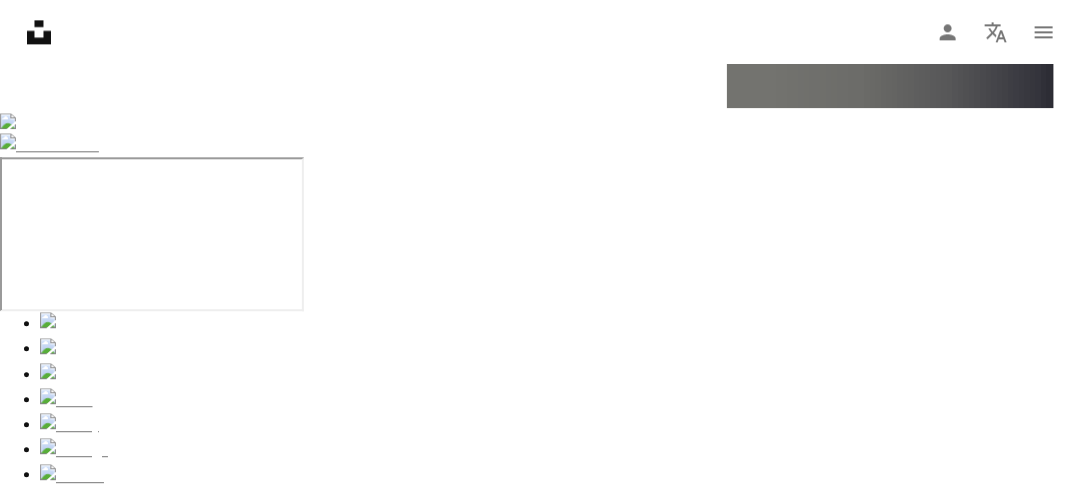 scroll, scrollTop: 77771, scrollLeft: 0, axis: vertical 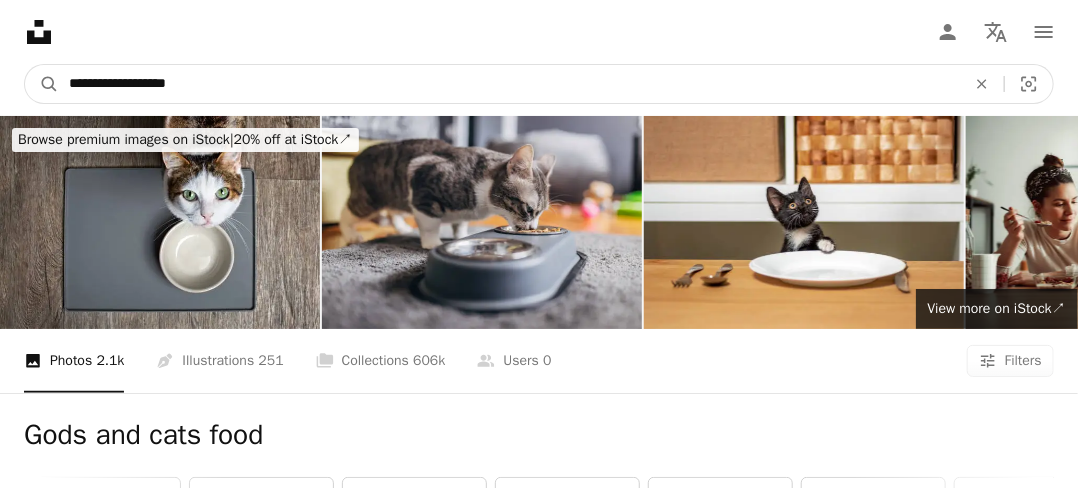 click on "**********" at bounding box center [509, 84] 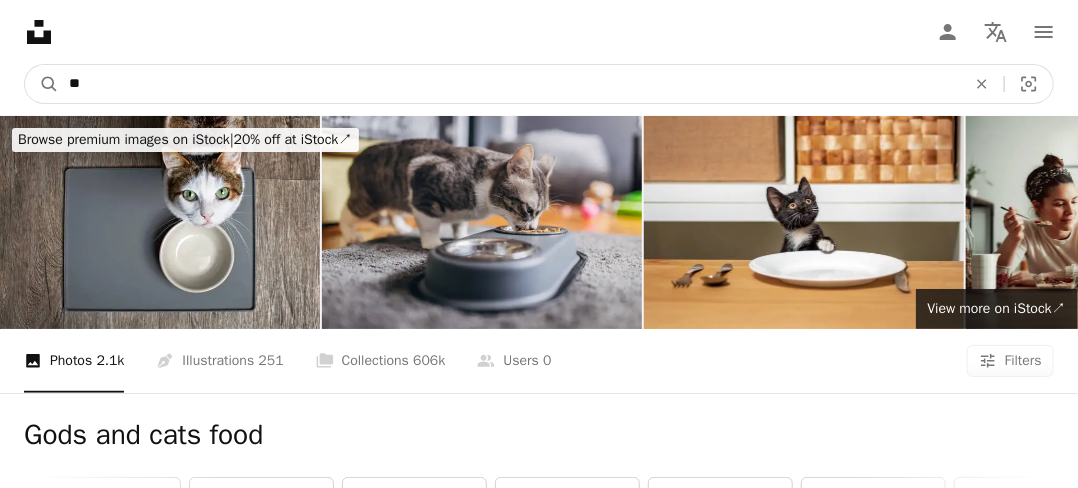 type on "*" 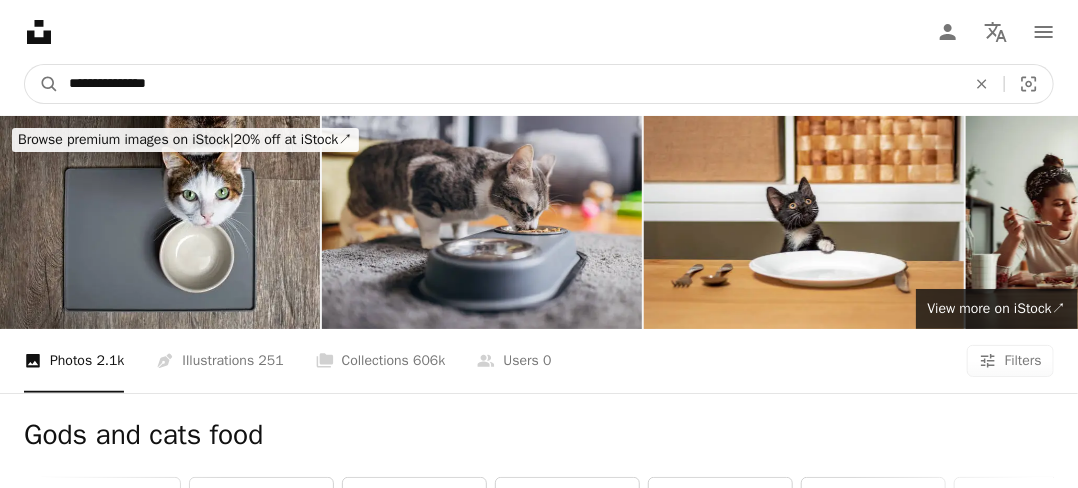 type on "**********" 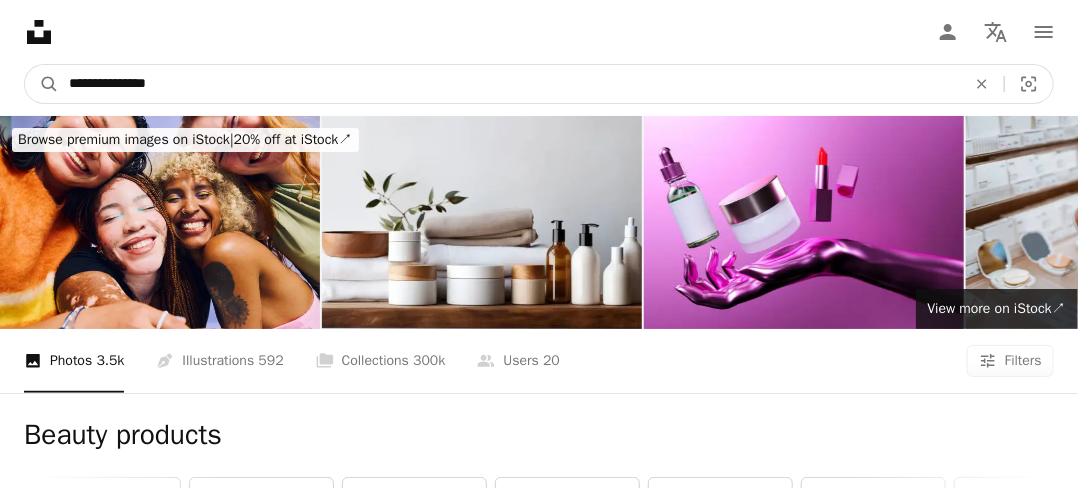 click on "**********" at bounding box center (509, 84) 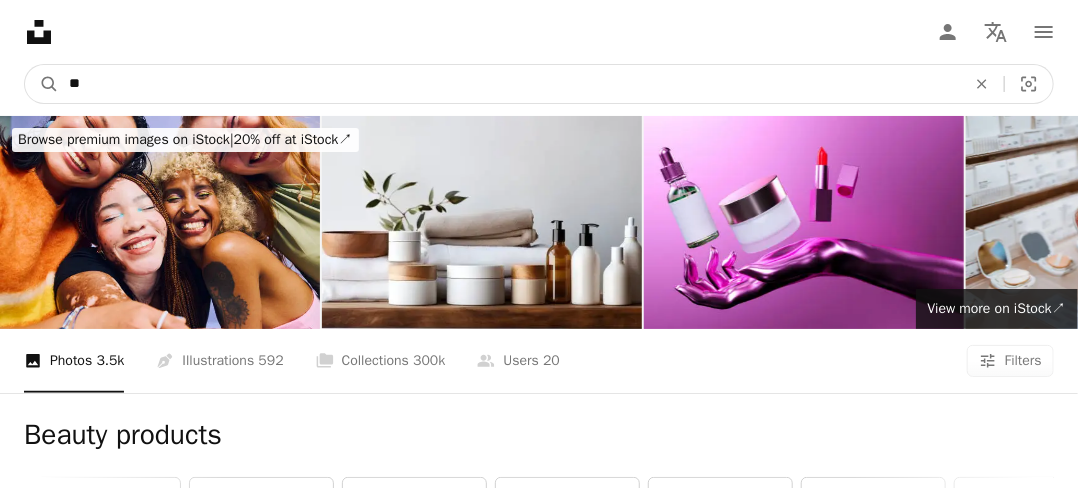 type on "*" 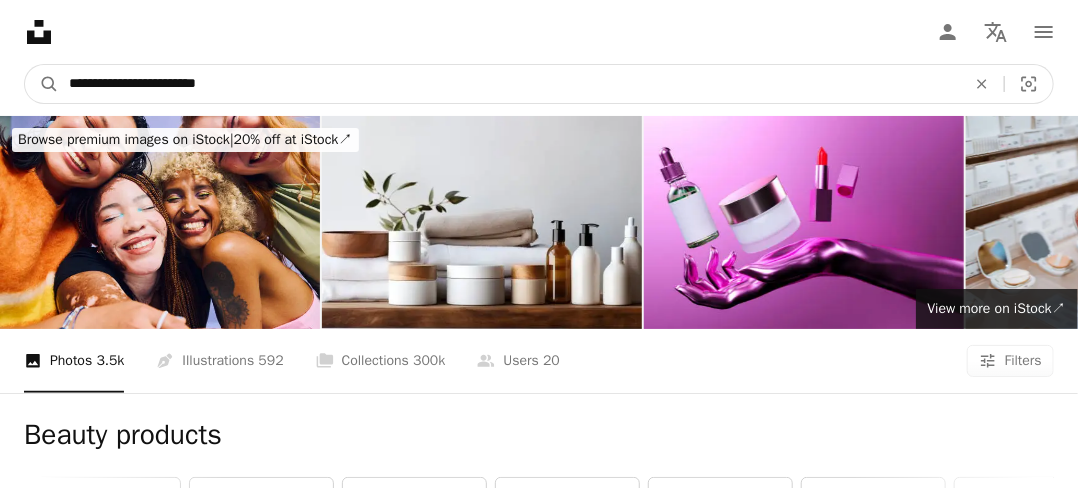 type on "**********" 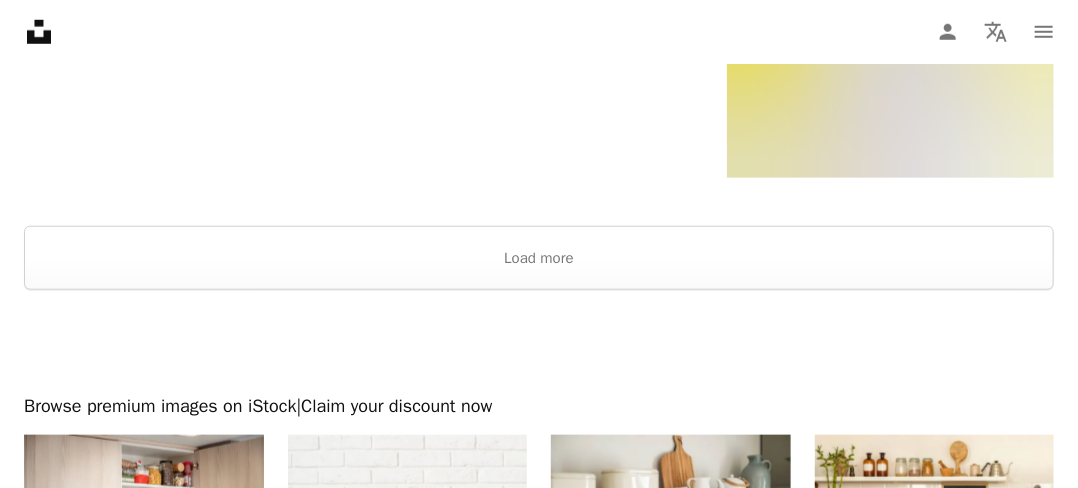 scroll, scrollTop: 3319, scrollLeft: 0, axis: vertical 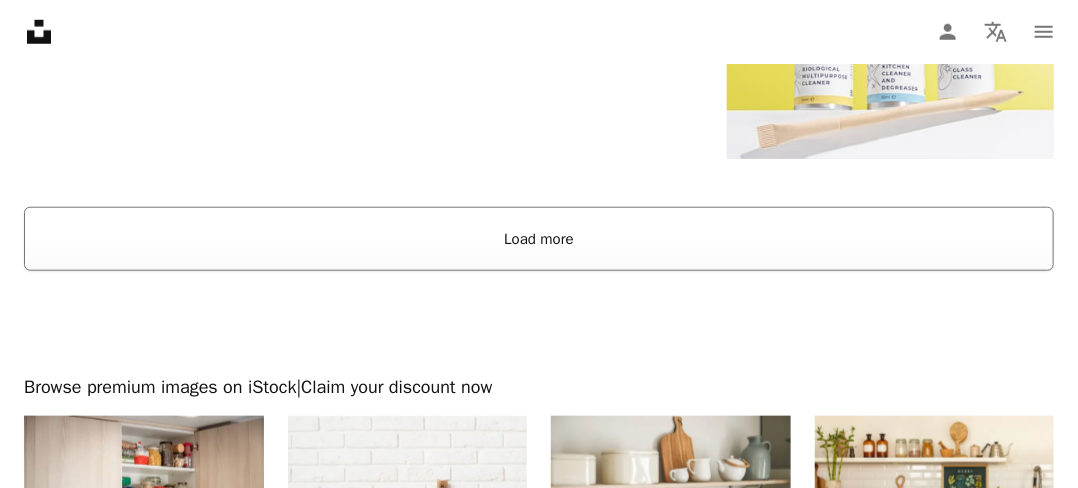 click on "Load more" at bounding box center (539, 239) 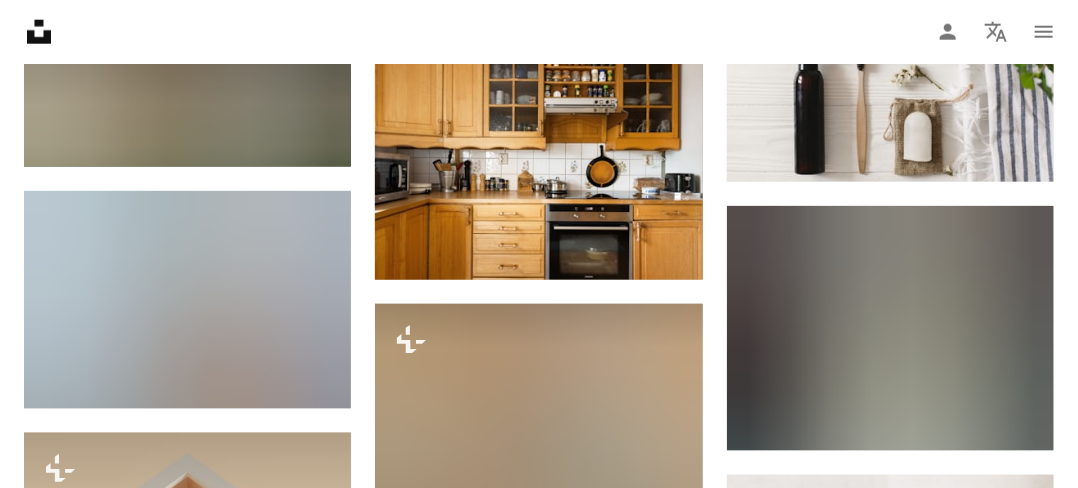 scroll, scrollTop: 6199, scrollLeft: 0, axis: vertical 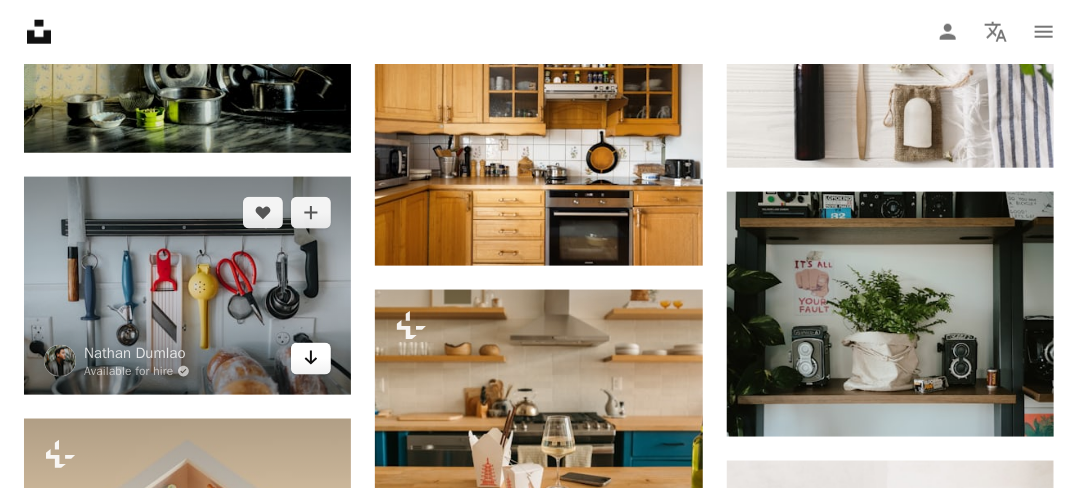 click 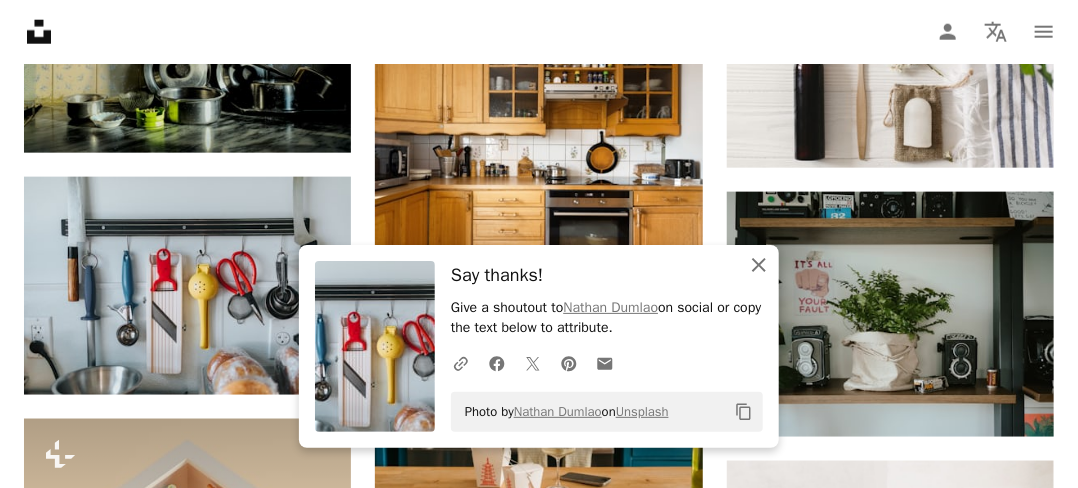 click 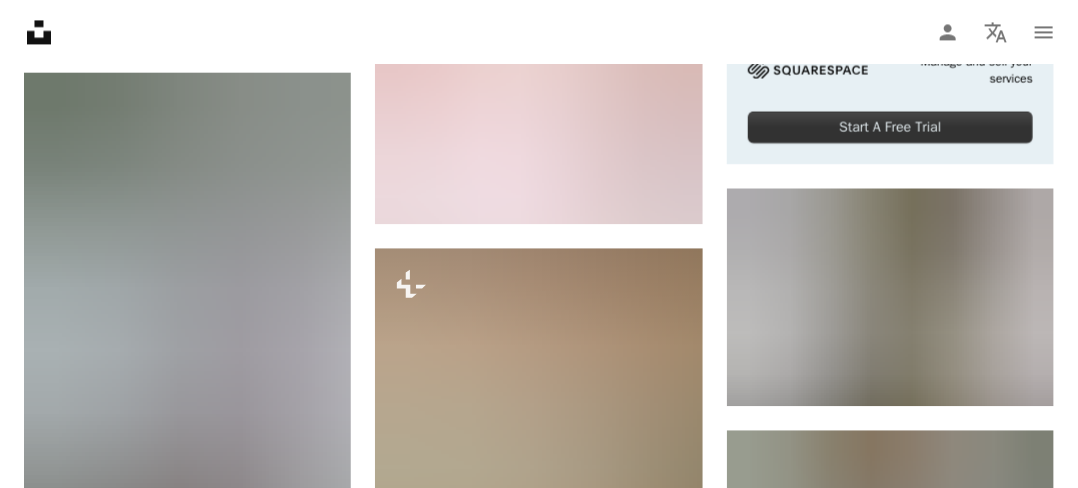 scroll, scrollTop: 6972, scrollLeft: 0, axis: vertical 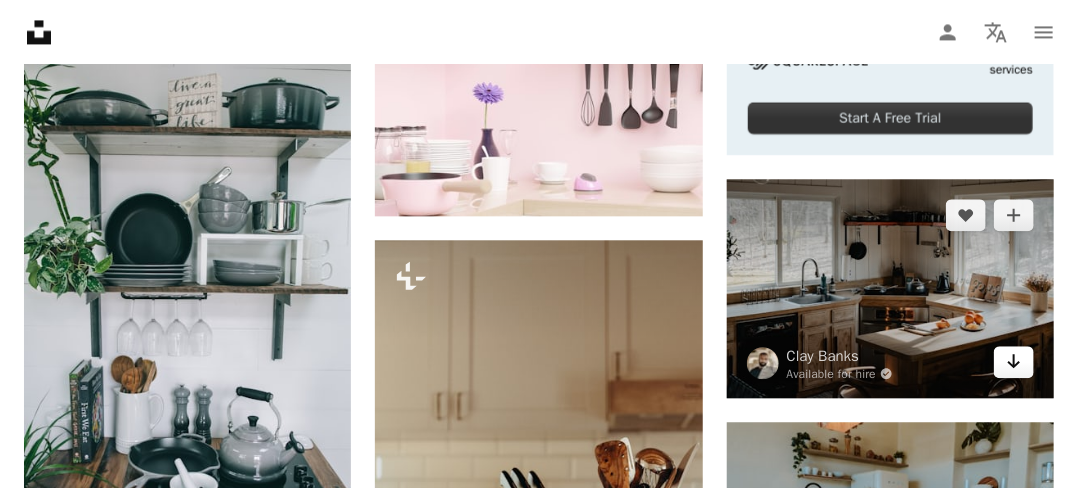 click on "Arrow pointing down" 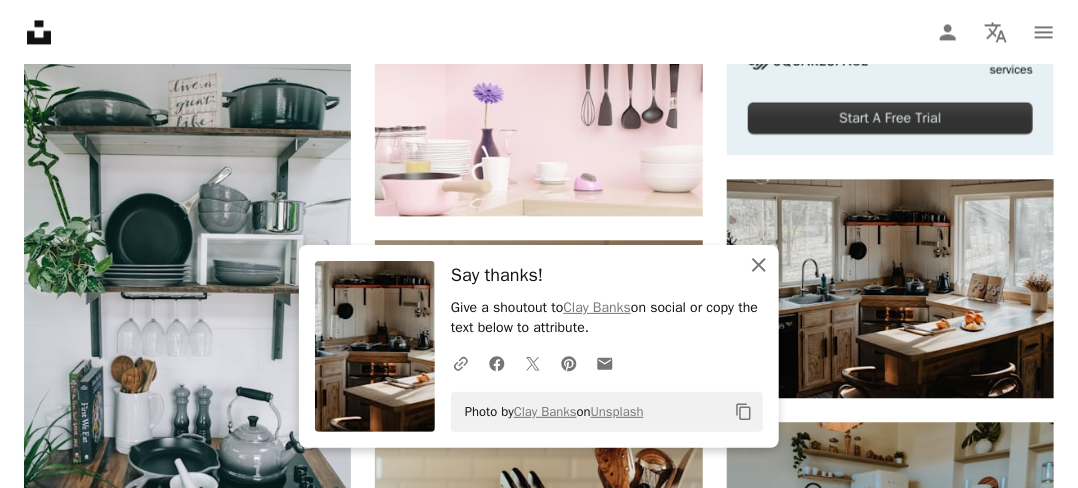click on "An X shape" 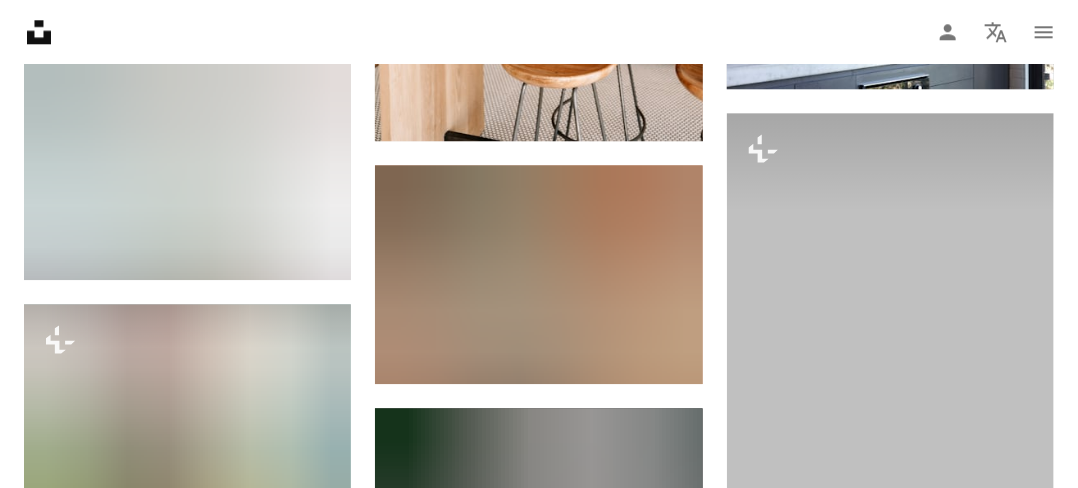 scroll, scrollTop: 45084, scrollLeft: 0, axis: vertical 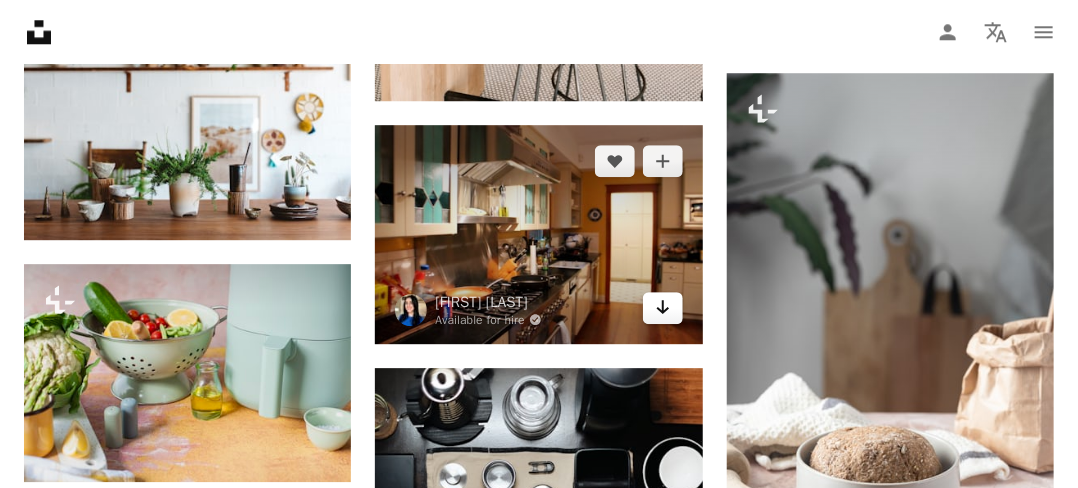 click on "Arrow pointing down" 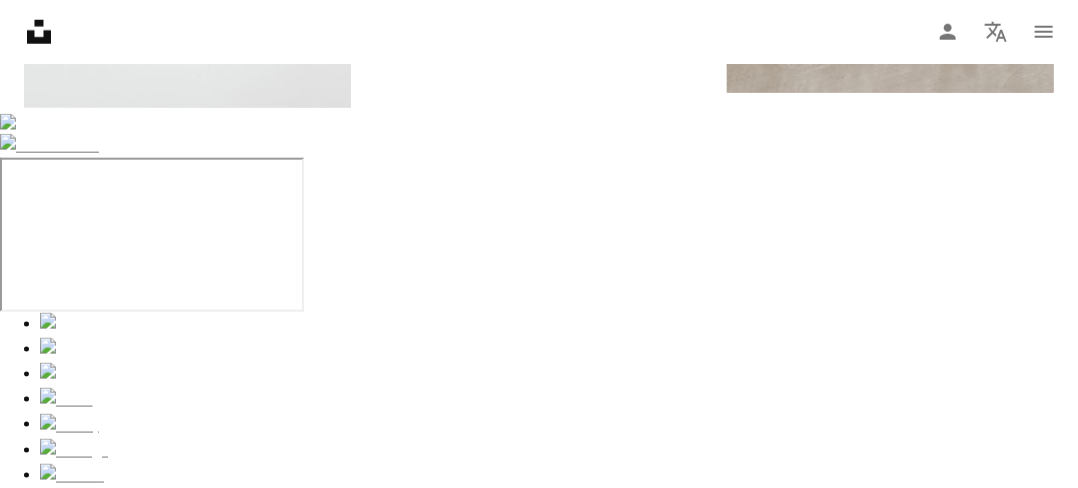 scroll, scrollTop: 0, scrollLeft: 0, axis: both 